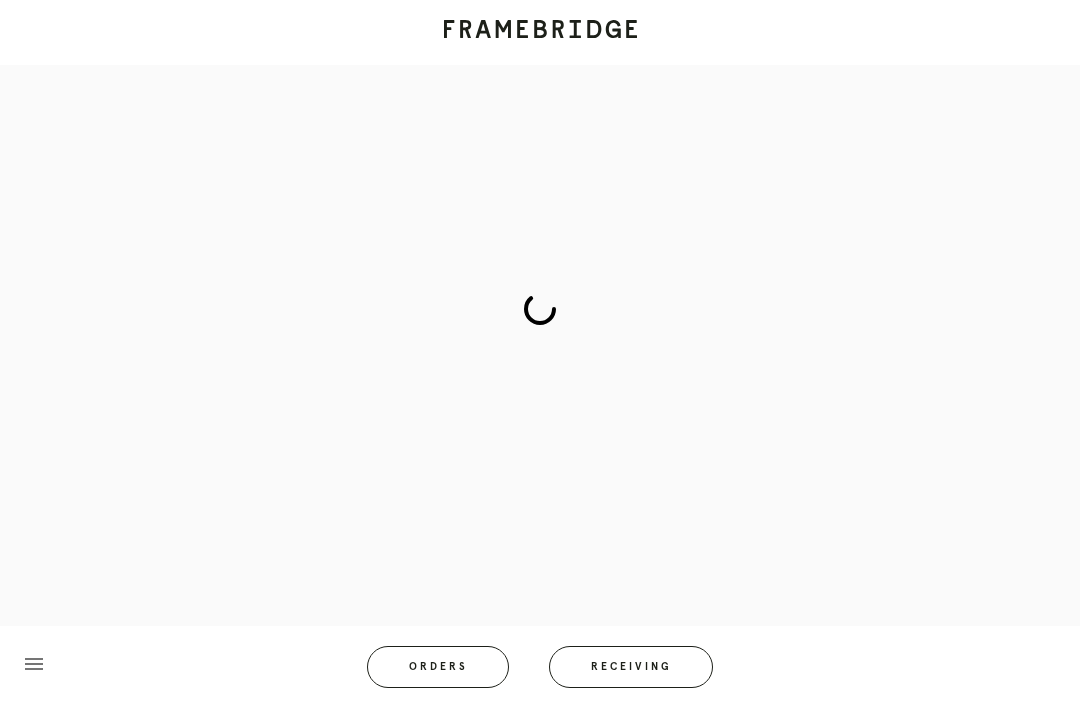 click on "Receiving" at bounding box center (631, 667) 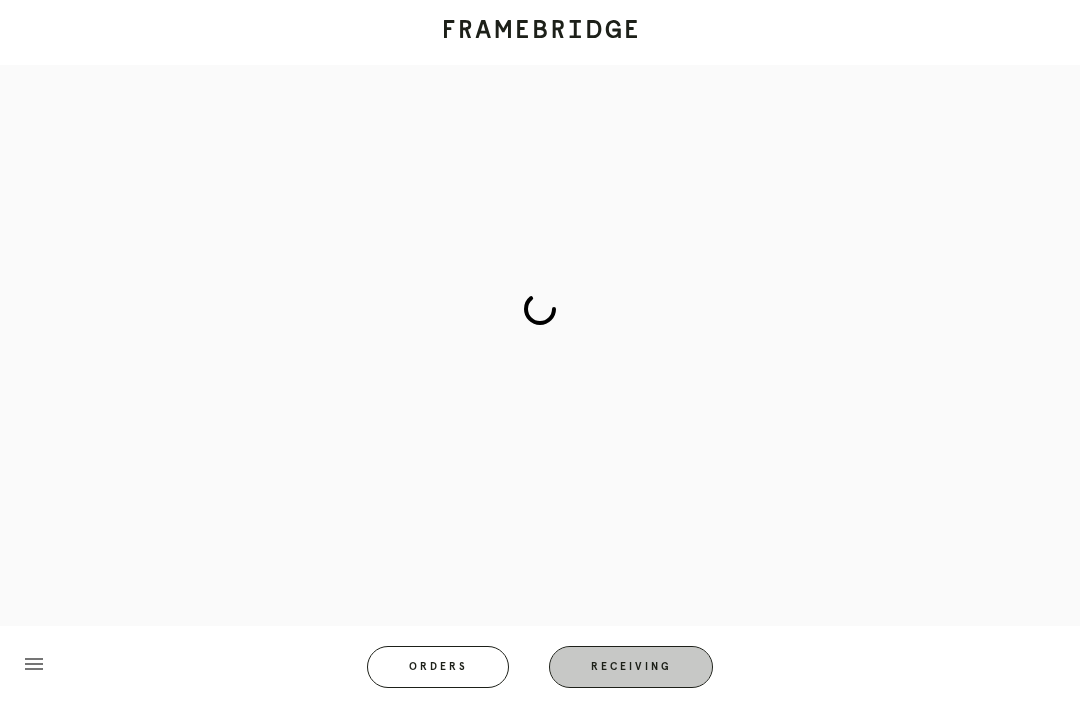 scroll, scrollTop: 64, scrollLeft: 0, axis: vertical 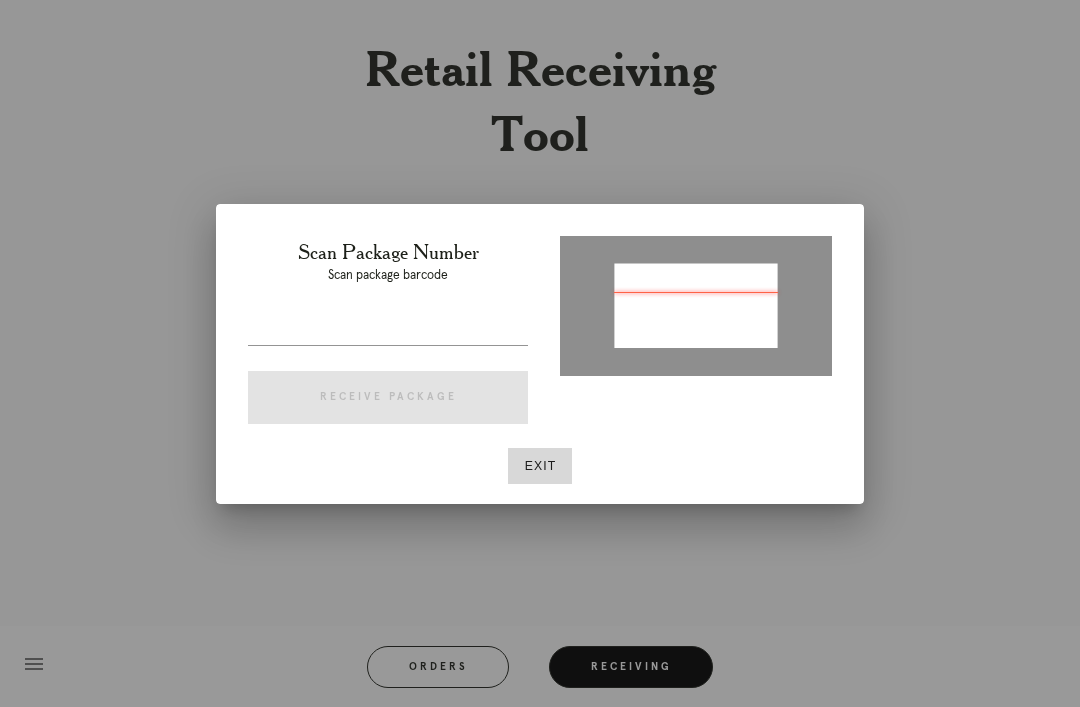 type on "P299536363310651" 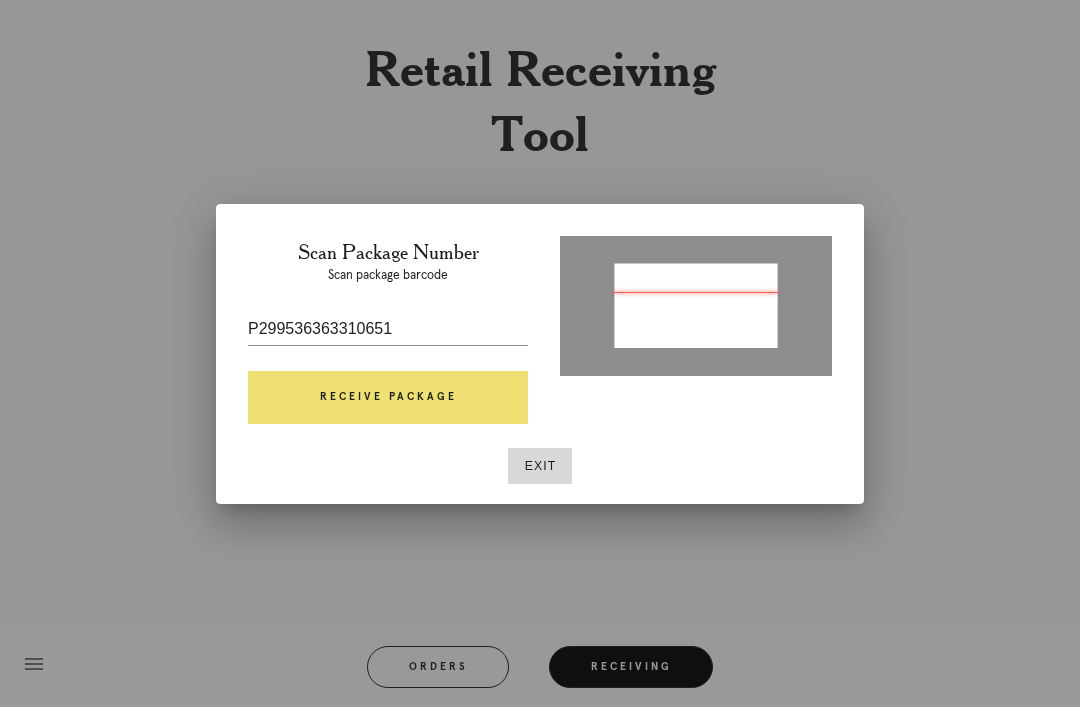 click on "Receive Package" at bounding box center [388, 398] 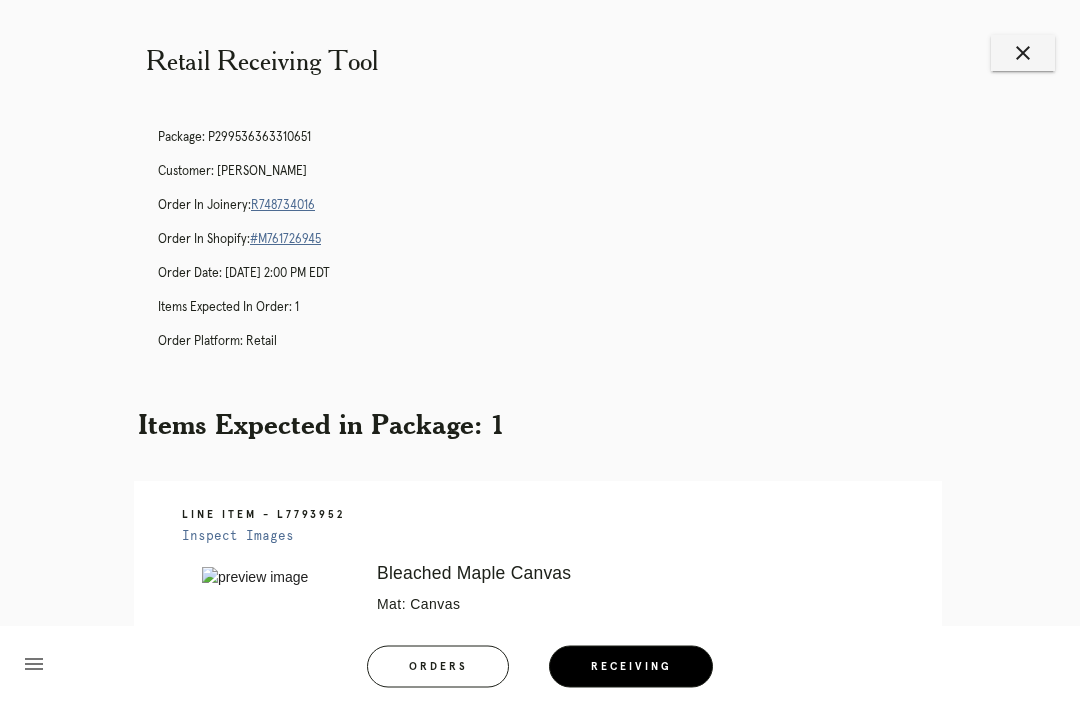 scroll, scrollTop: 0, scrollLeft: 0, axis: both 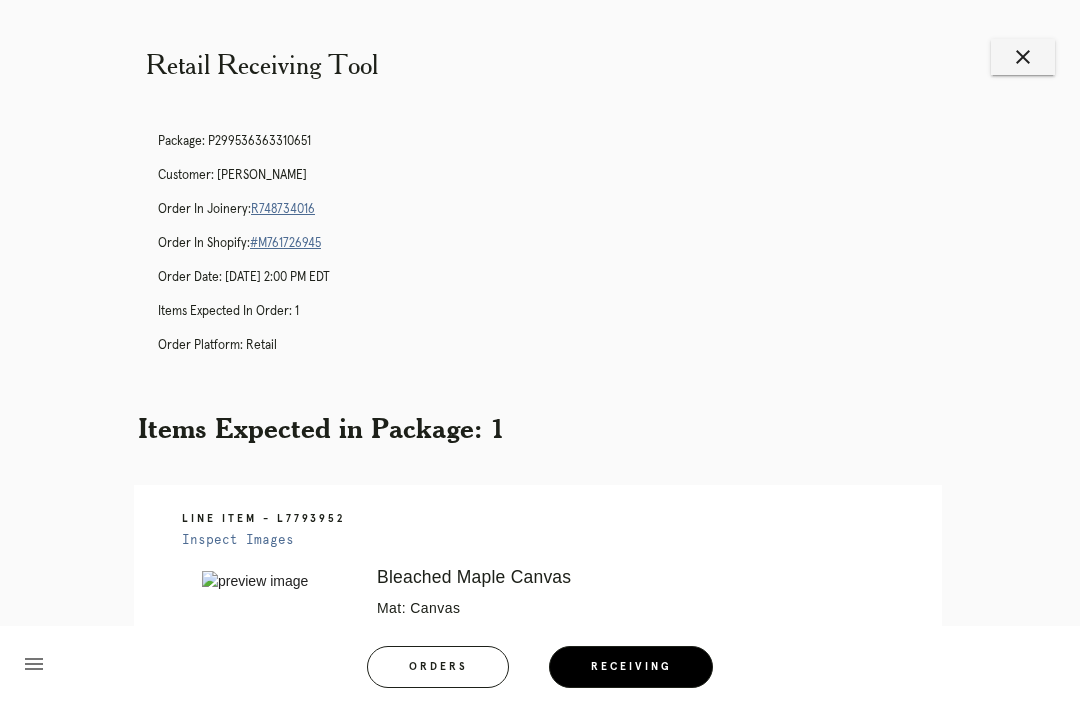 click on "R748734016" at bounding box center (283, 209) 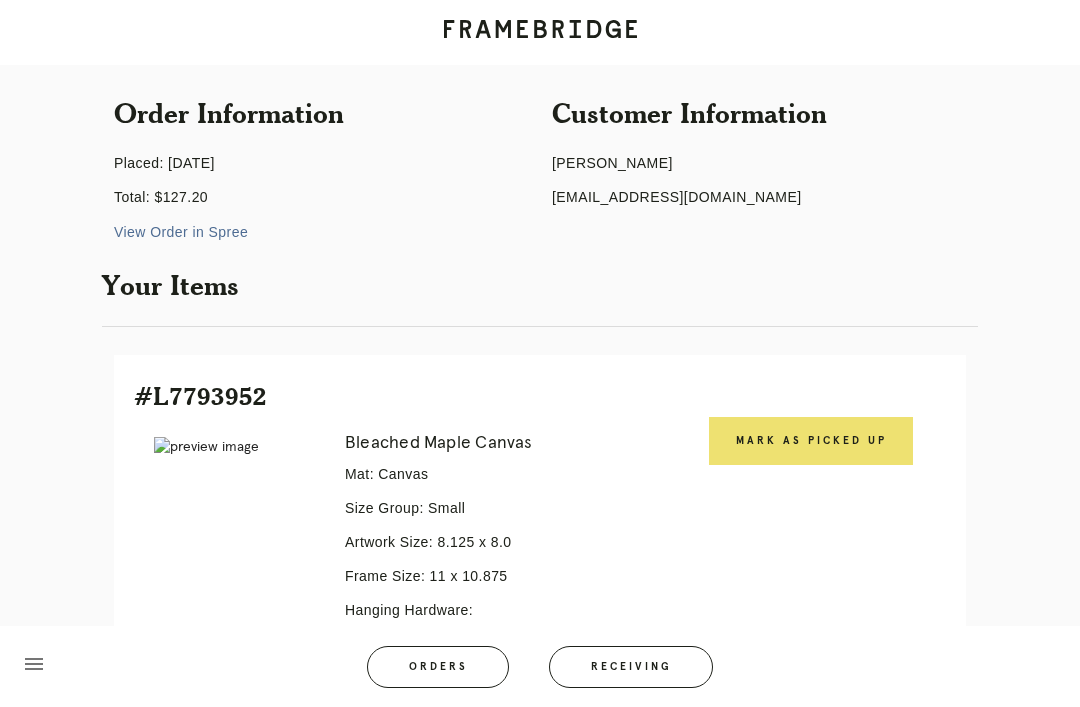 scroll, scrollTop: 340, scrollLeft: 0, axis: vertical 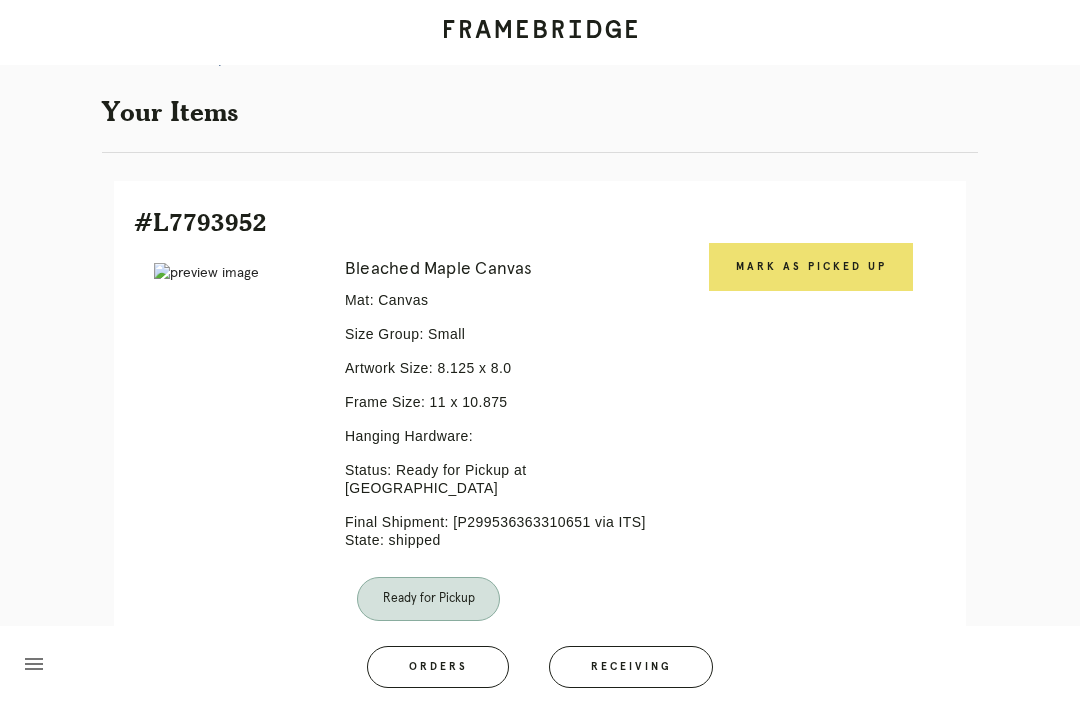click on "Mark as Picked Up" at bounding box center [811, 267] 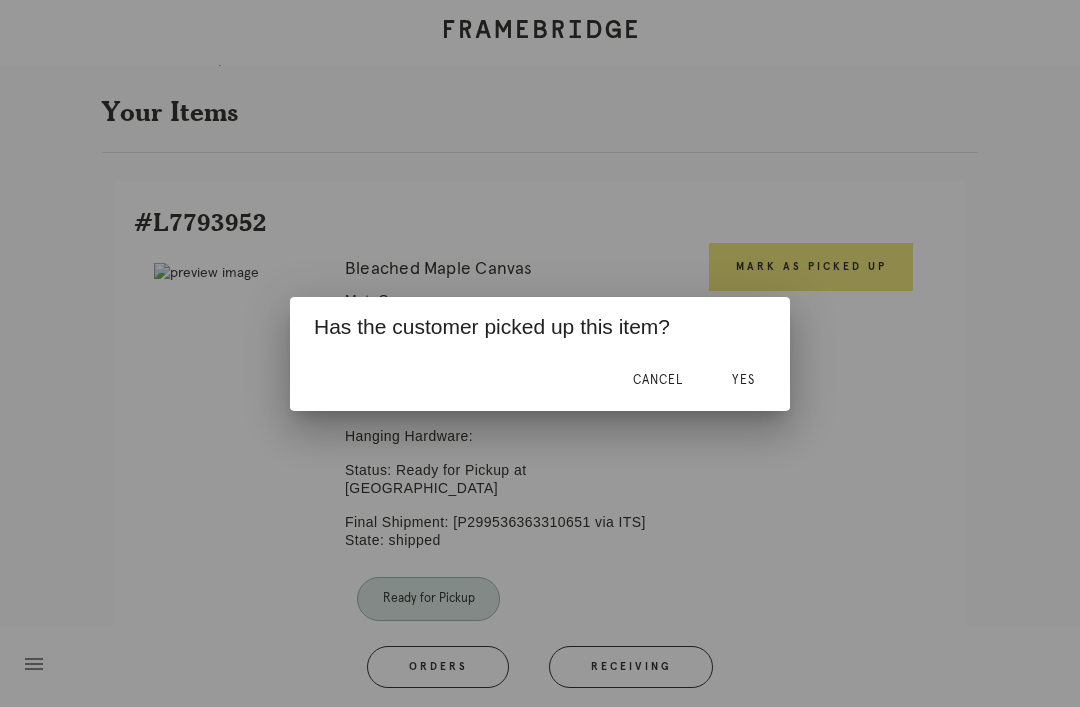 click on "Yes" at bounding box center [743, 381] 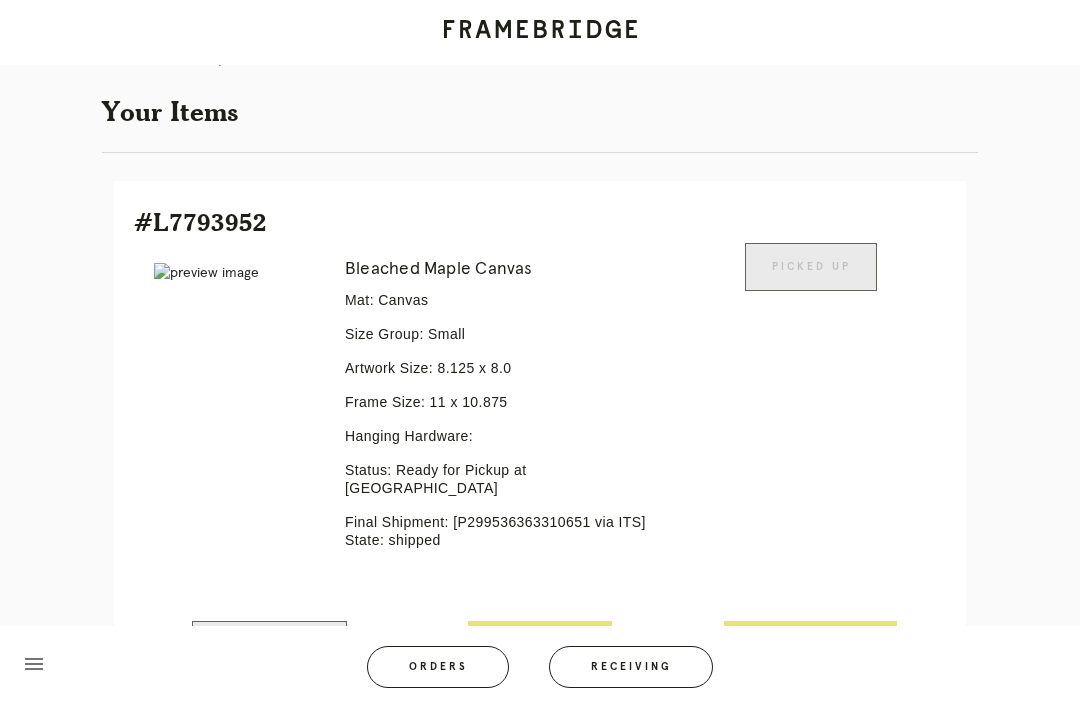 click on "Receiving" at bounding box center (631, 667) 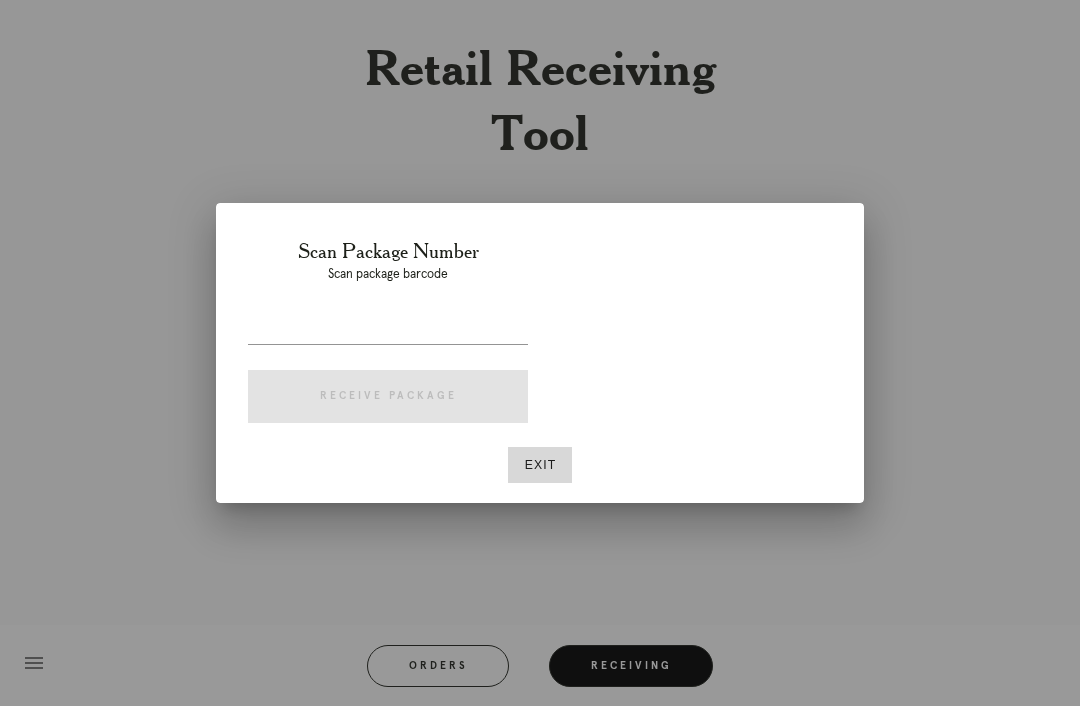 scroll, scrollTop: 64, scrollLeft: 0, axis: vertical 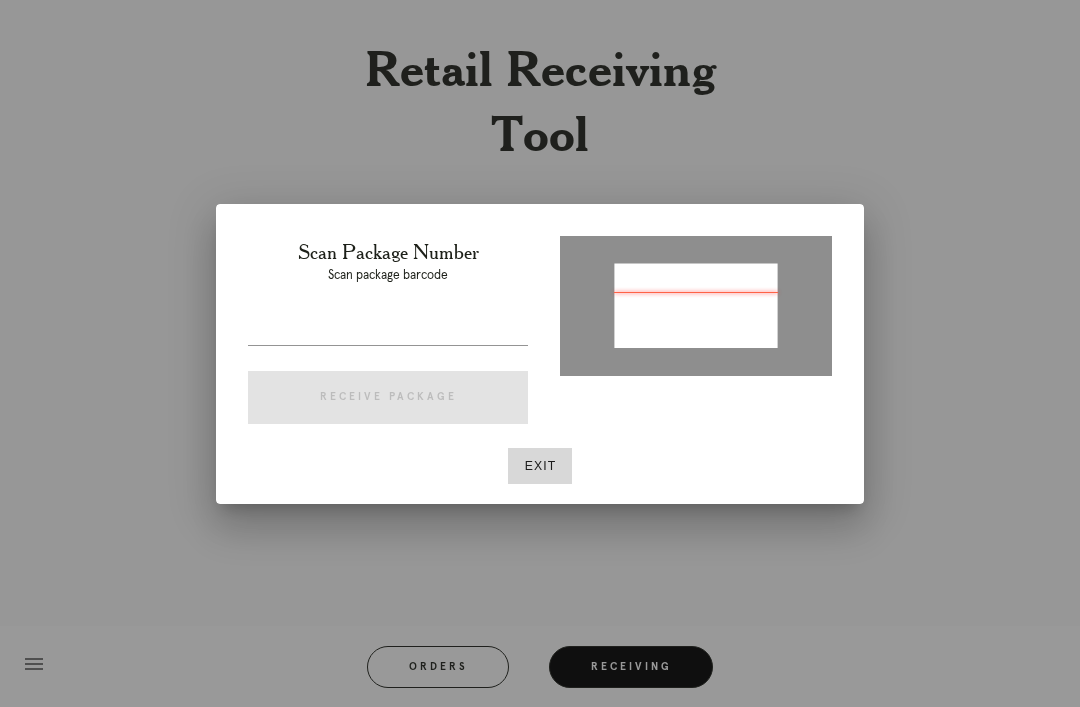 type on "P885427818231933" 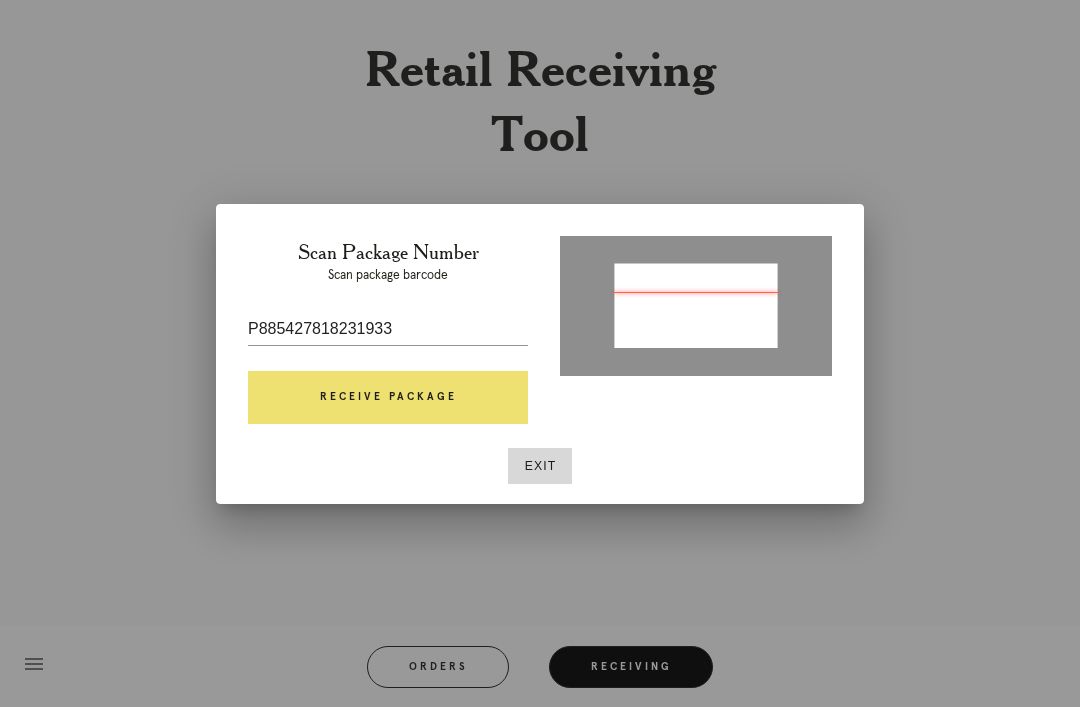 click on "Receive Package" at bounding box center (388, 398) 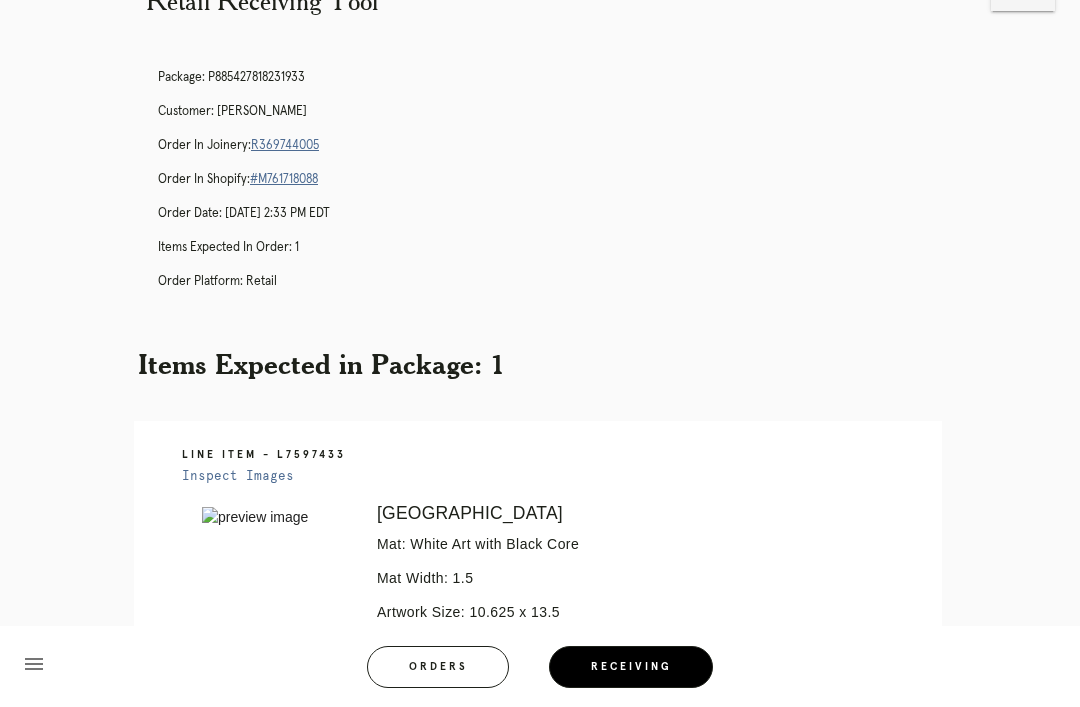 click on "R369744005" at bounding box center (285, 145) 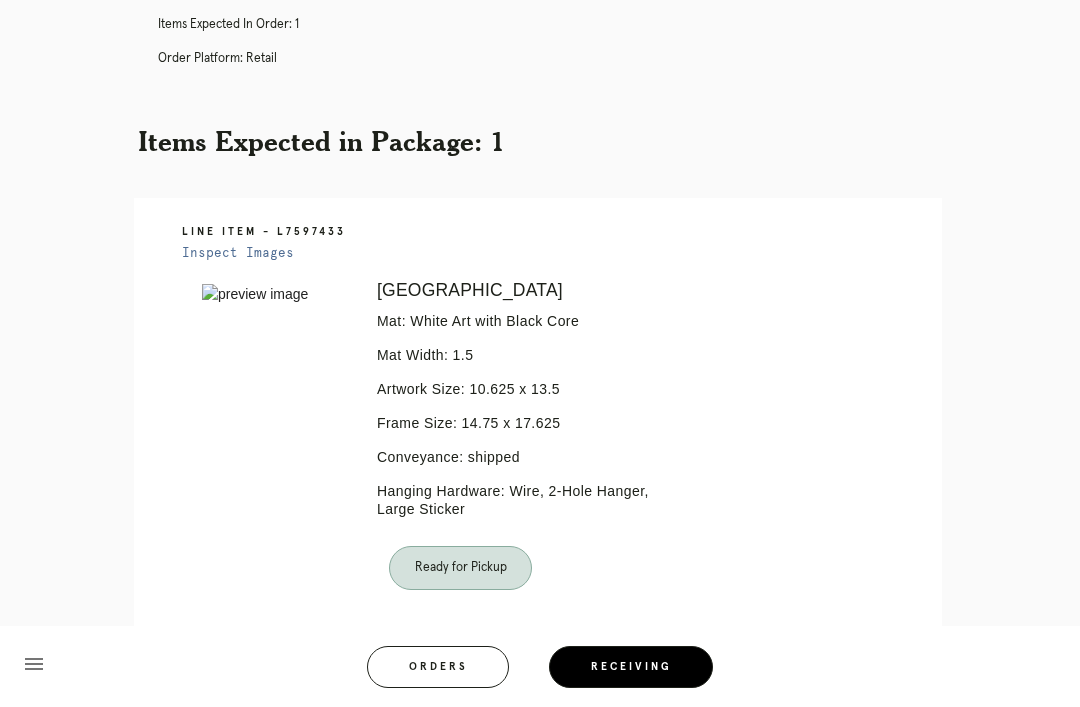 scroll, scrollTop: 81, scrollLeft: 0, axis: vertical 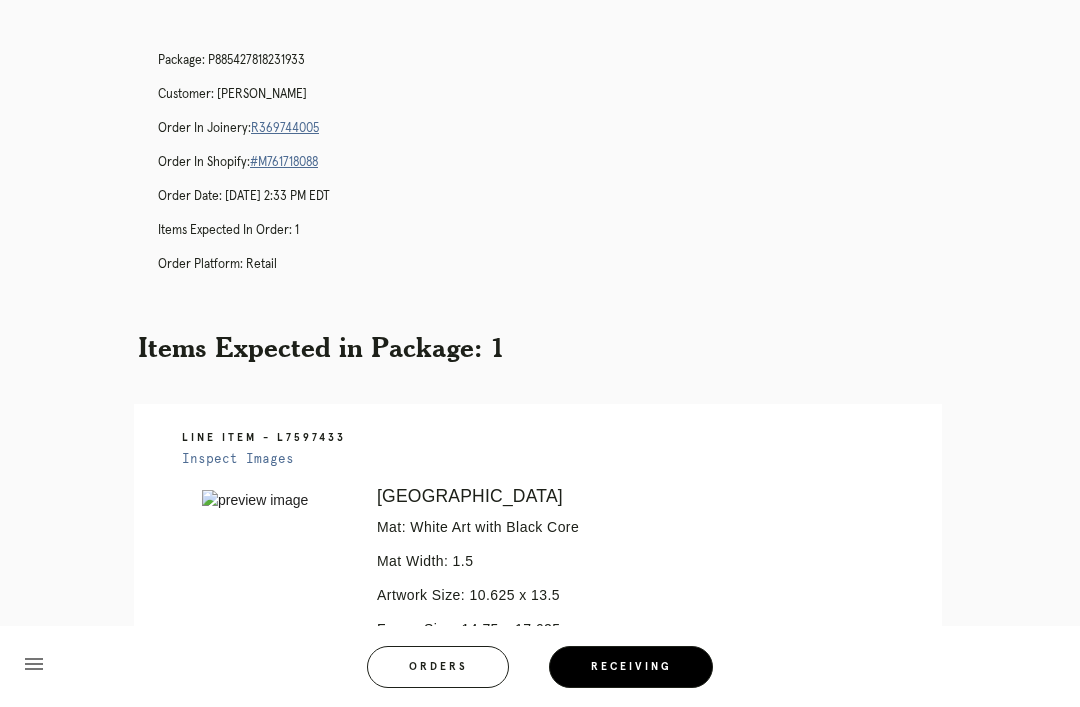 click on "R369744005" at bounding box center (285, 128) 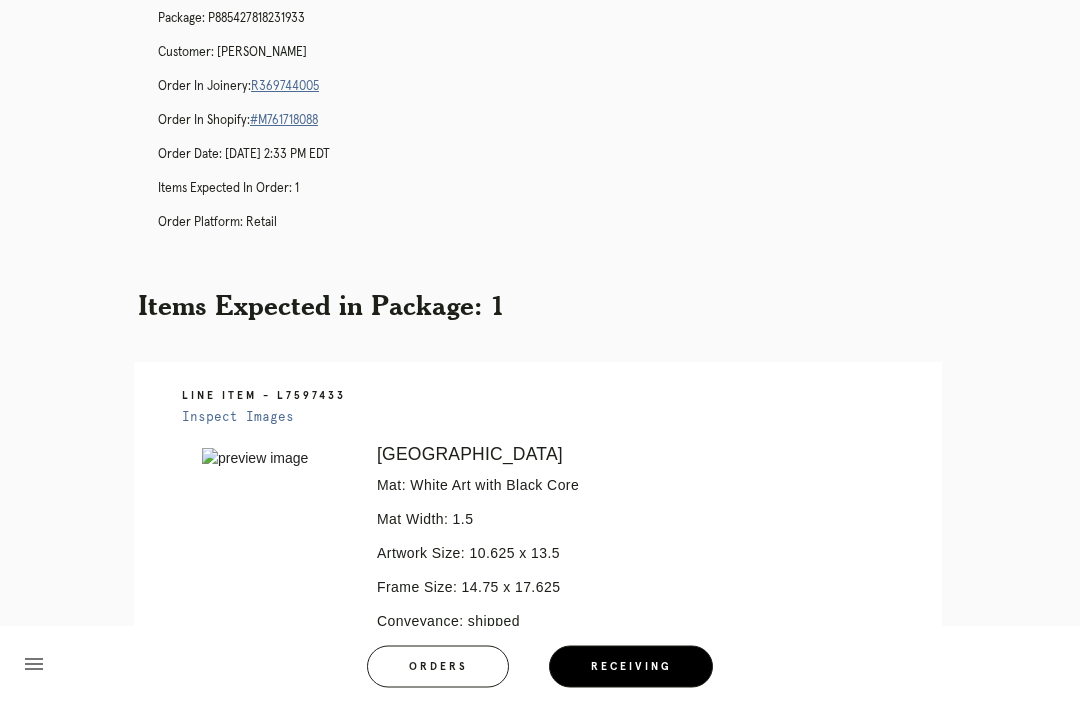 scroll, scrollTop: 0, scrollLeft: 0, axis: both 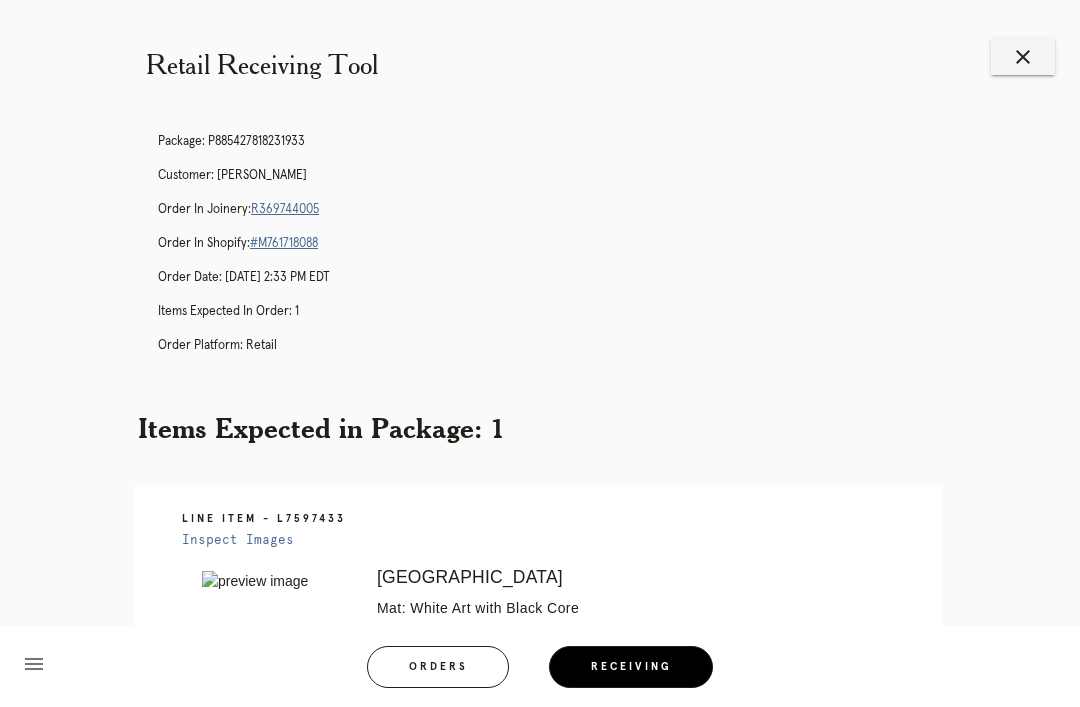 click on "menu
Orders
Receiving
Logged in as:   brian.sterling@framebridge.com   Old Town
Logout" at bounding box center (540, 673) 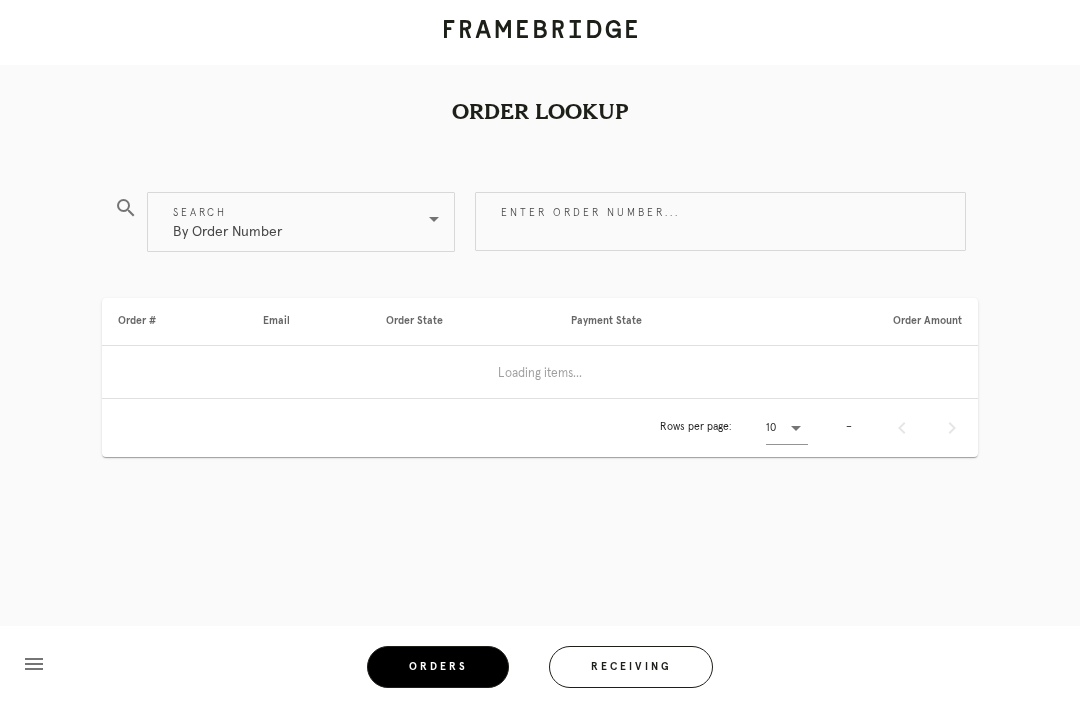 click on "Enter order number..." at bounding box center [720, 221] 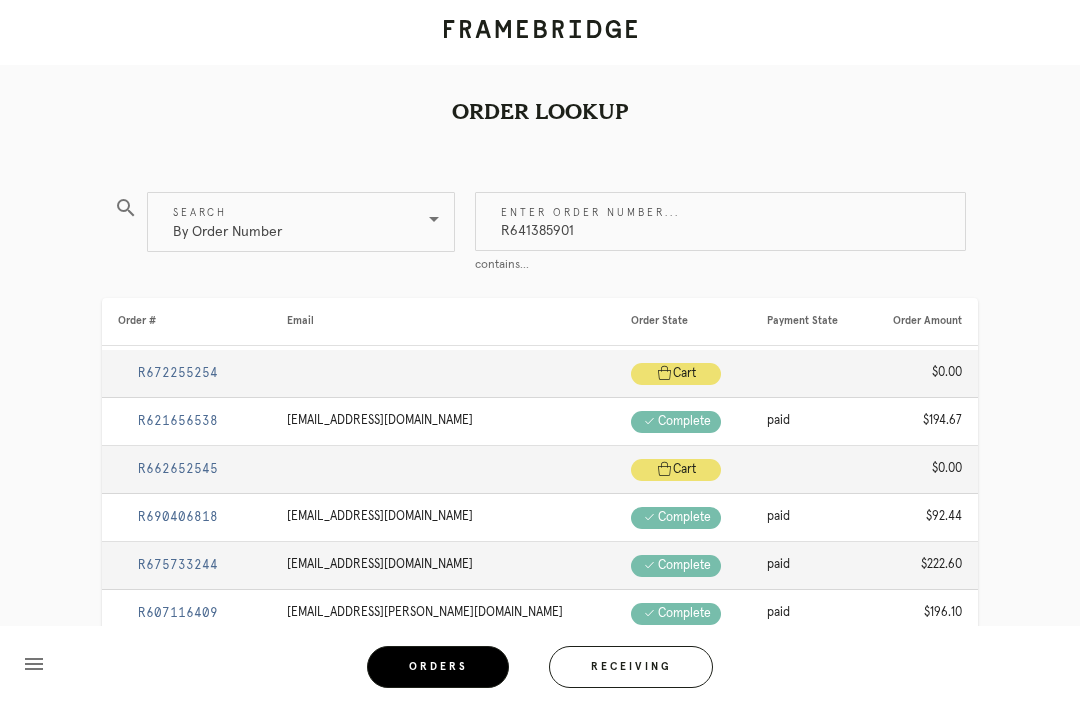 type on "R641385901" 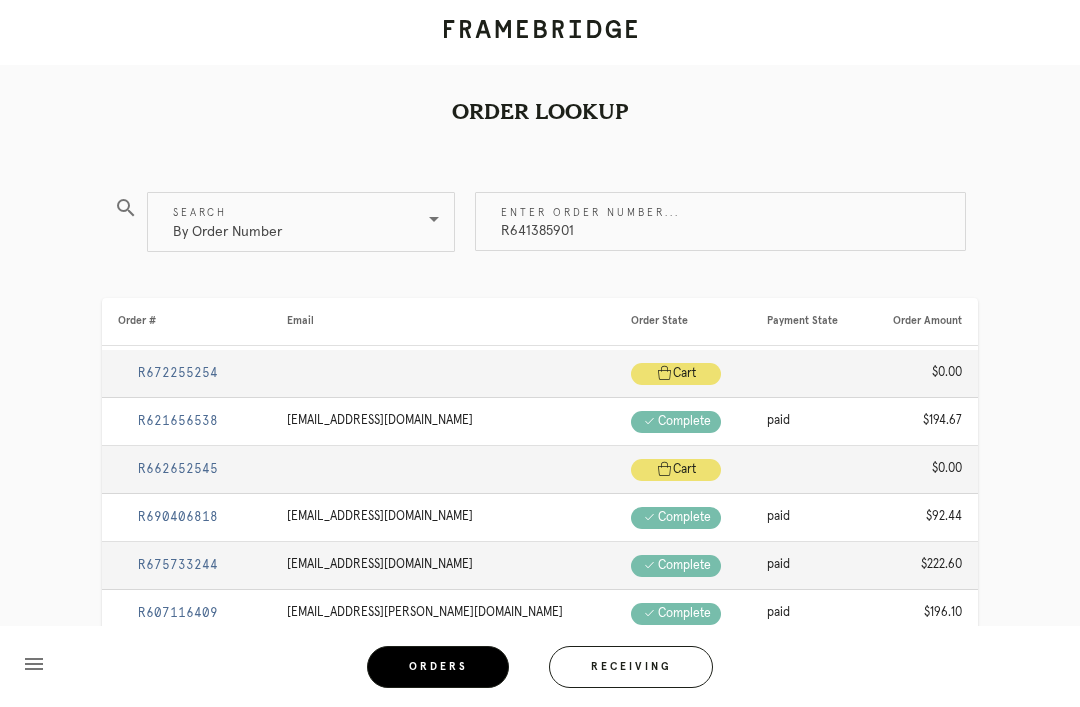 click on "R641385901" at bounding box center (720, 221) 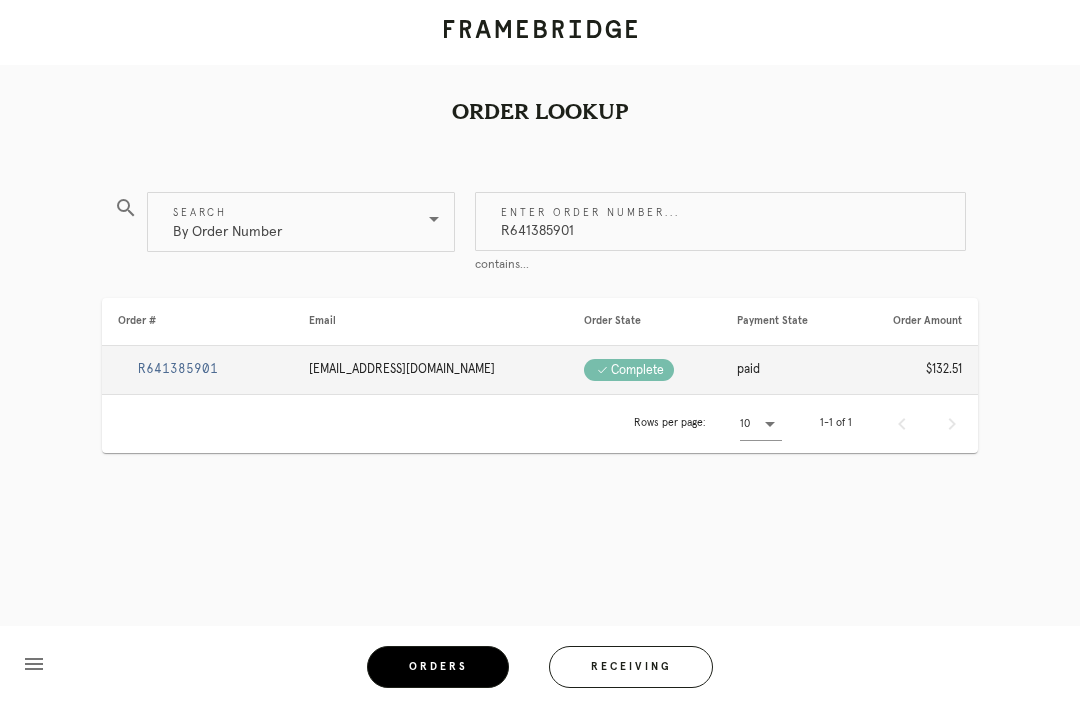 click on "R641385901" at bounding box center (178, 369) 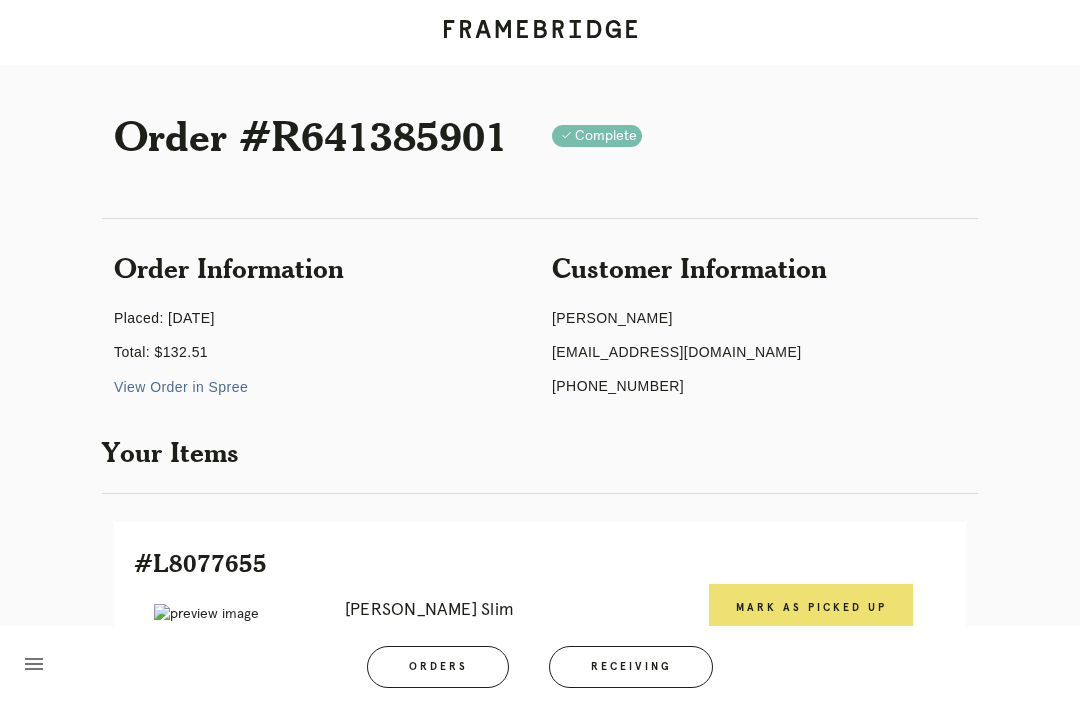 scroll, scrollTop: 256, scrollLeft: 0, axis: vertical 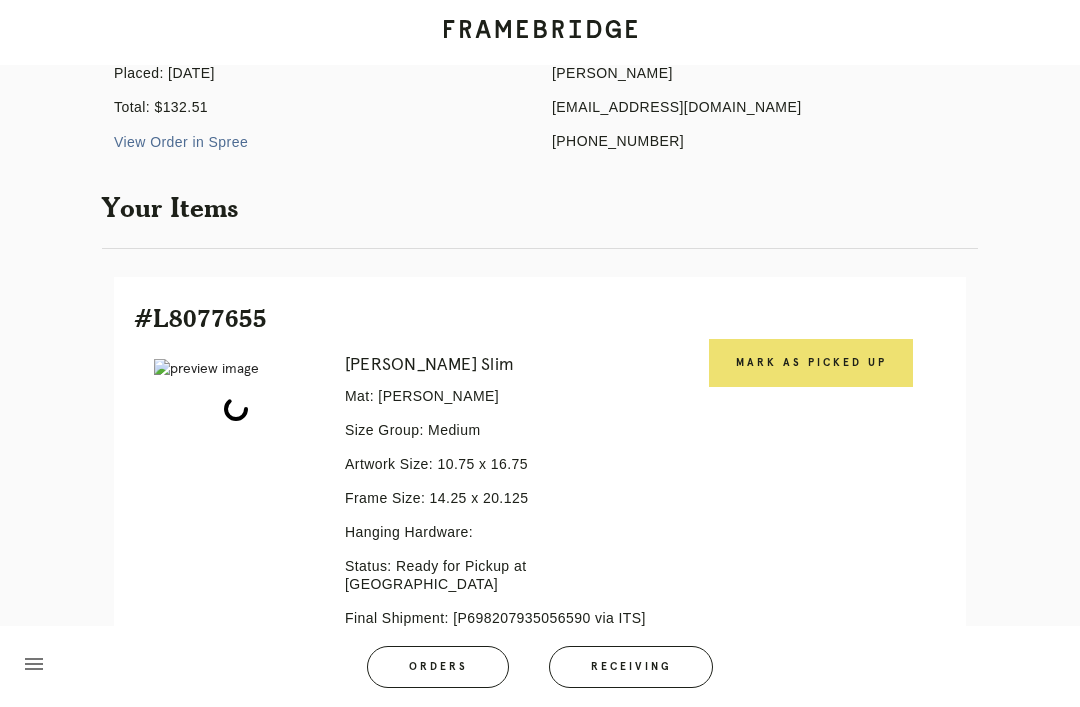 click on "Mark as Picked Up" at bounding box center [811, 363] 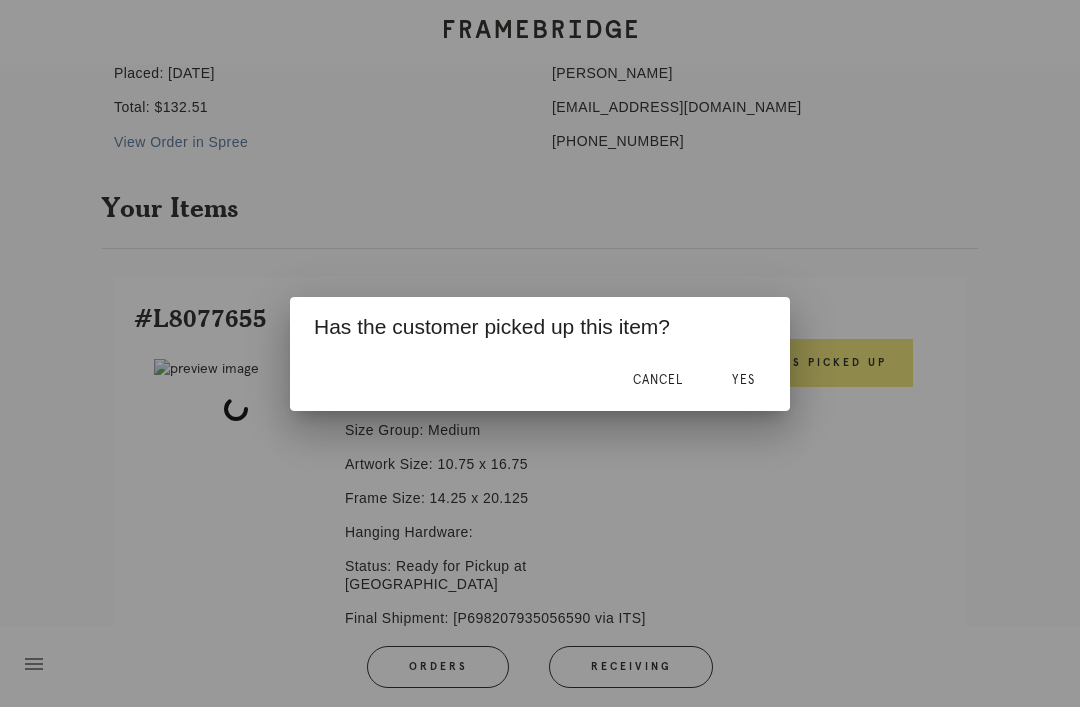 click on "Yes" at bounding box center (743, 380) 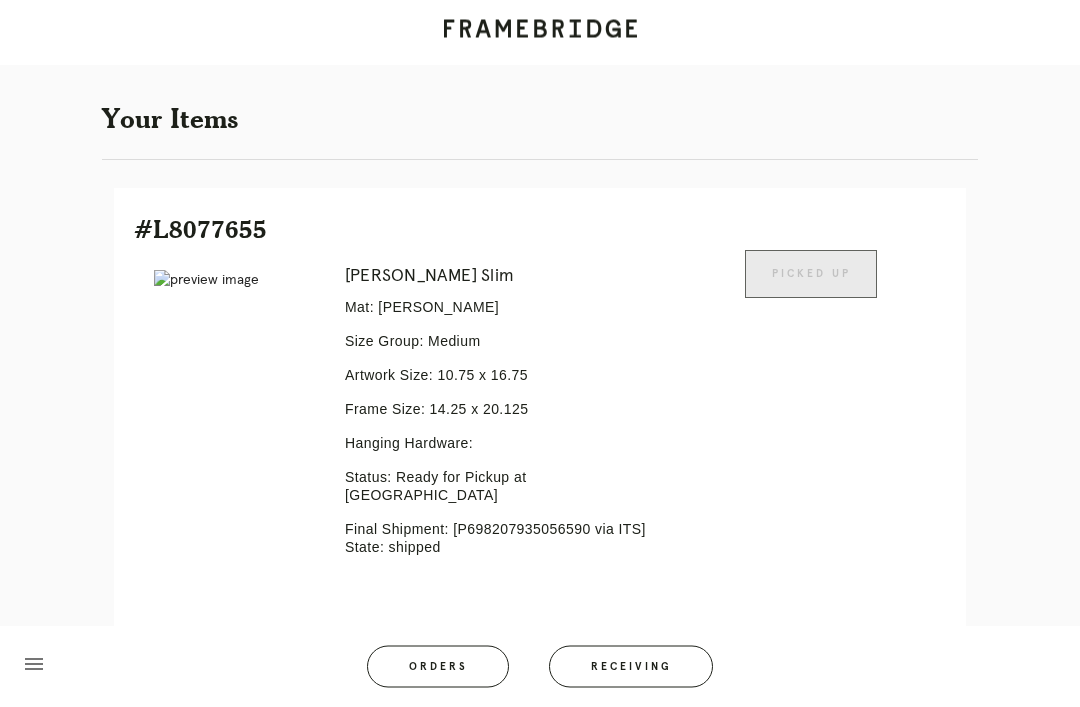 scroll, scrollTop: 428, scrollLeft: 0, axis: vertical 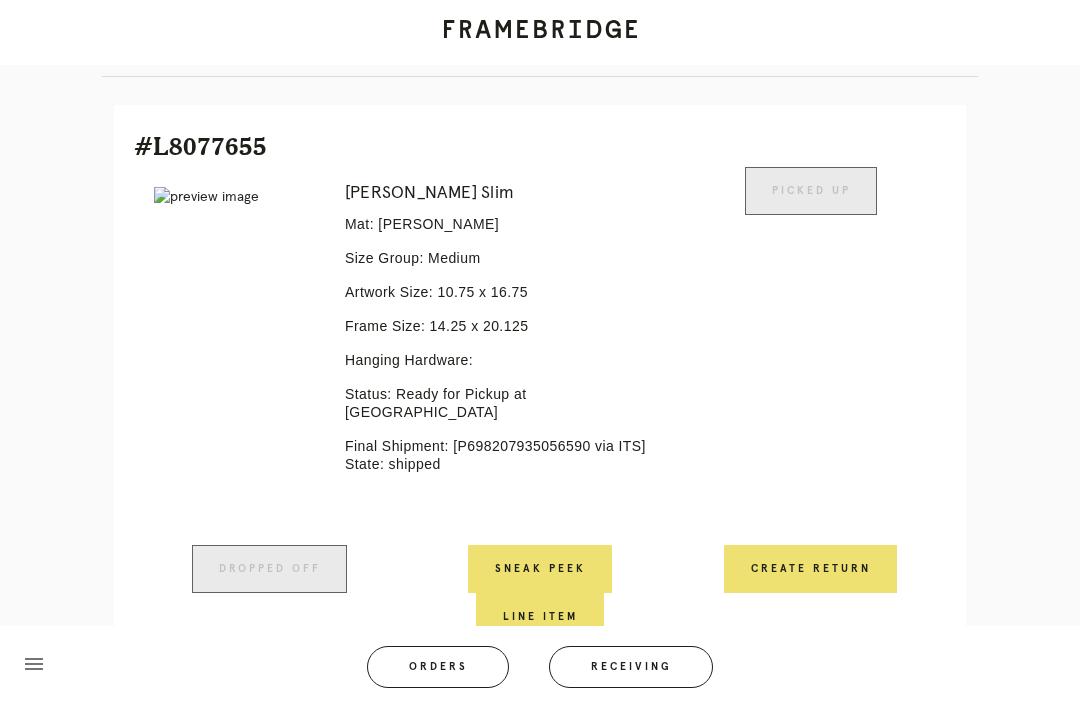 click on "Receiving" at bounding box center [631, 667] 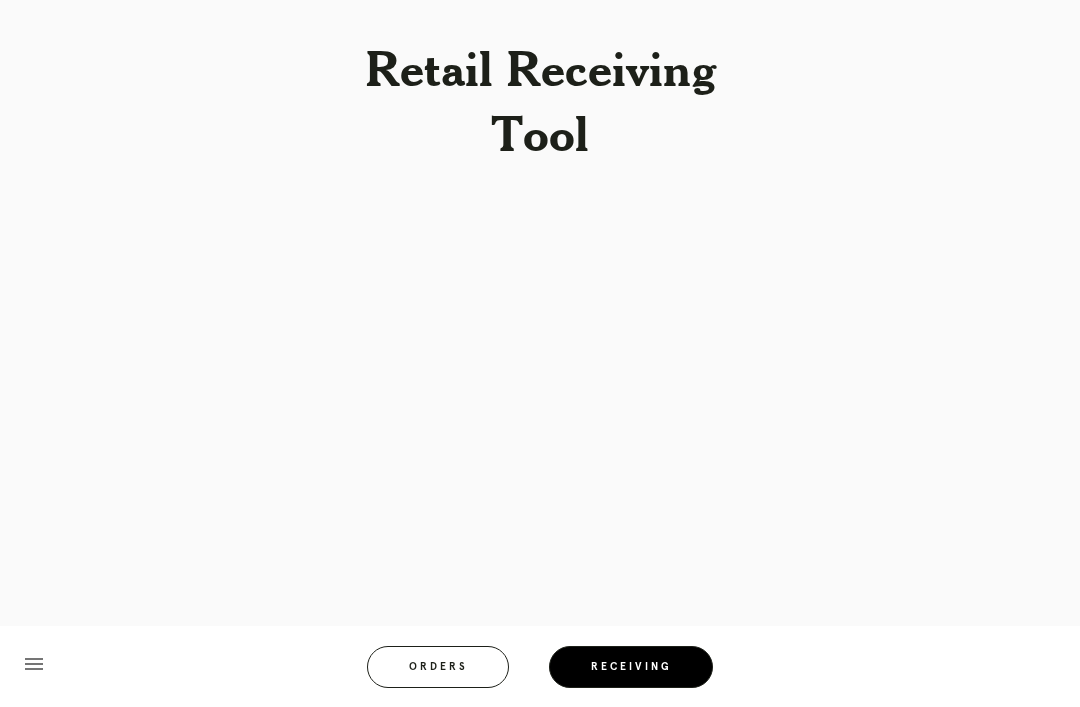 click on "Retail Receiving Tool
menu
Orders
Receiving
Logged in as:   brian.sterling@framebridge.com   Old Town
Logout
Scan Package Number   Scan package barcode     Receive Package
Exit" at bounding box center (540, 353) 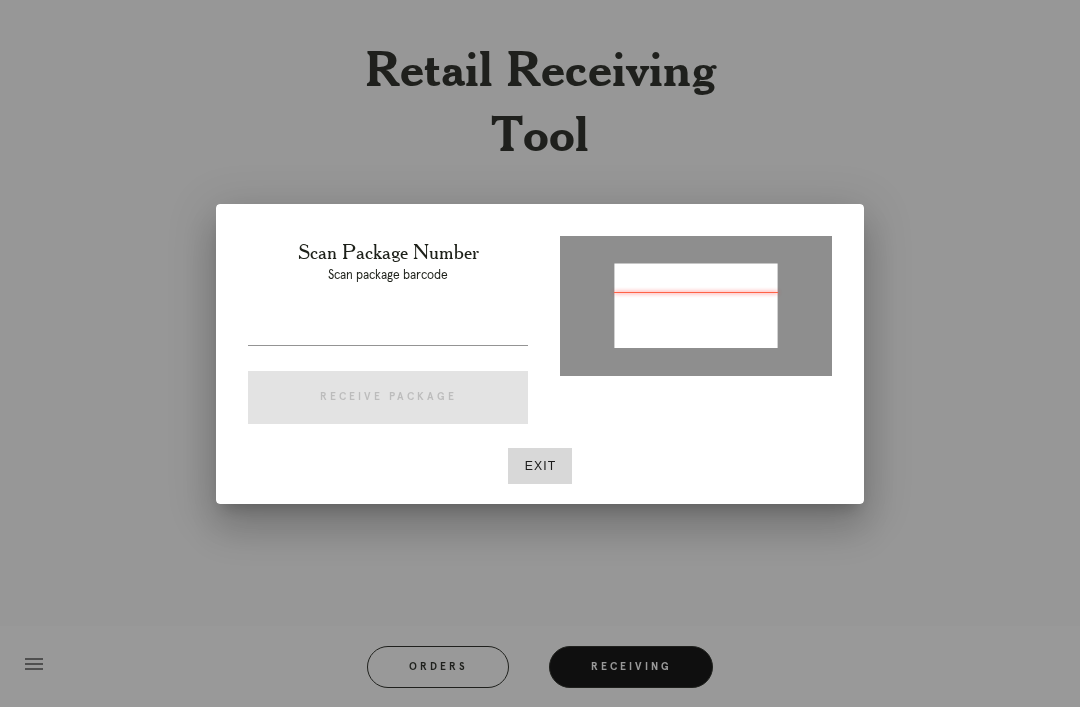 type on "P954218244094077" 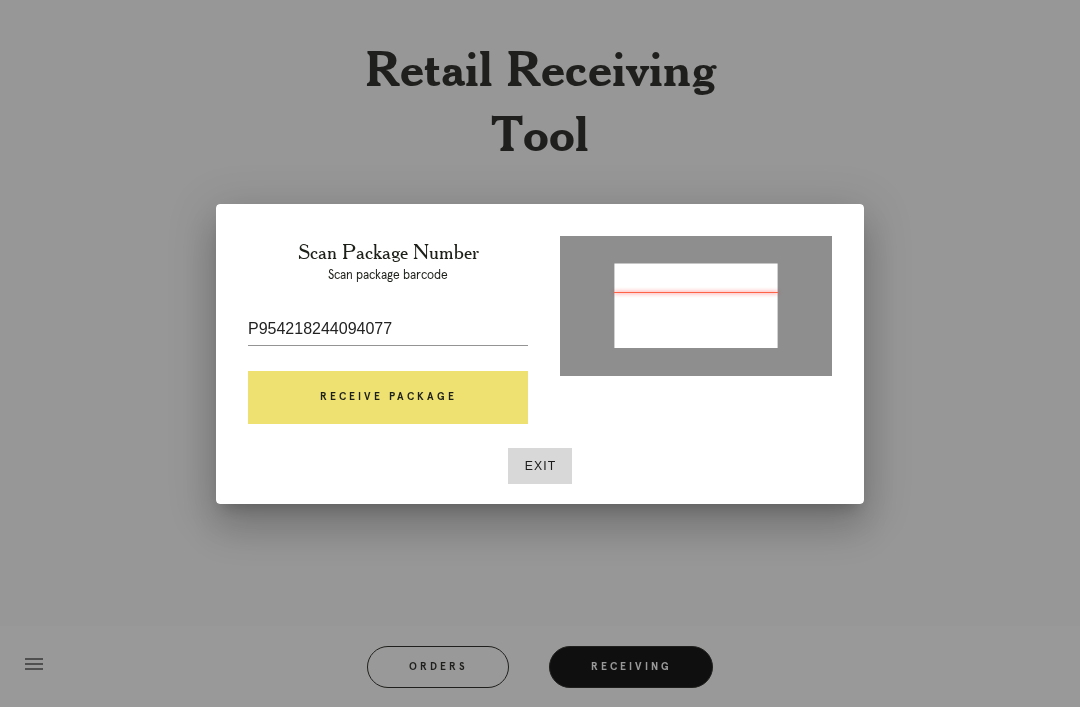 click on "Receive Package" at bounding box center (388, 398) 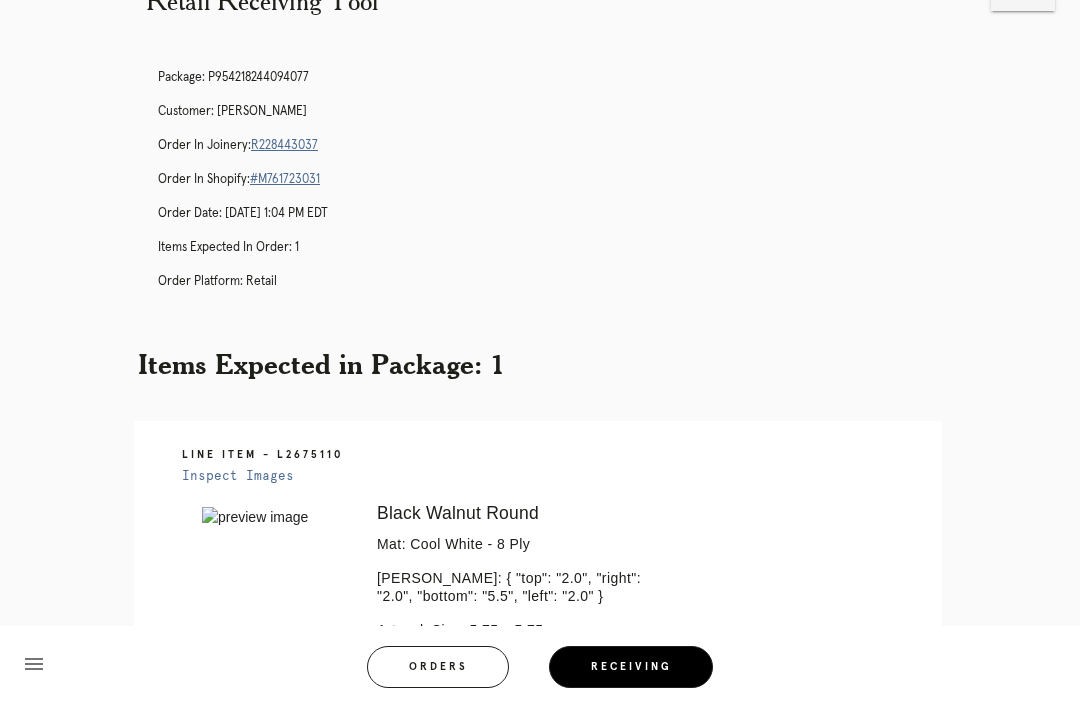 click on "R228443037" at bounding box center (284, 145) 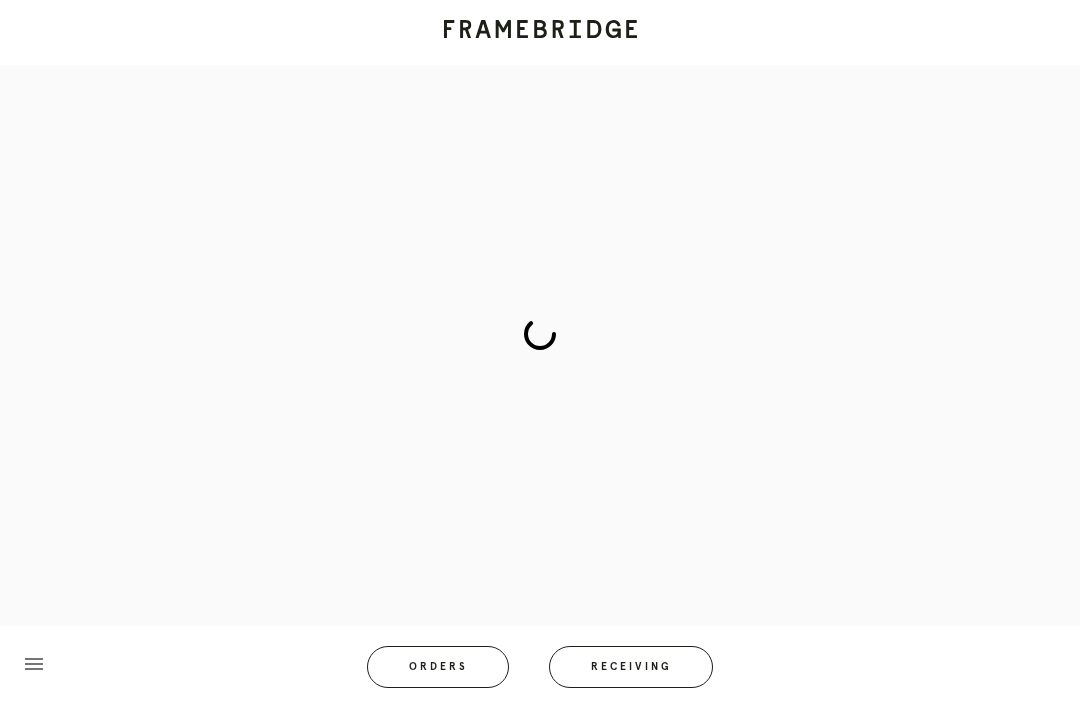 scroll, scrollTop: 0, scrollLeft: 0, axis: both 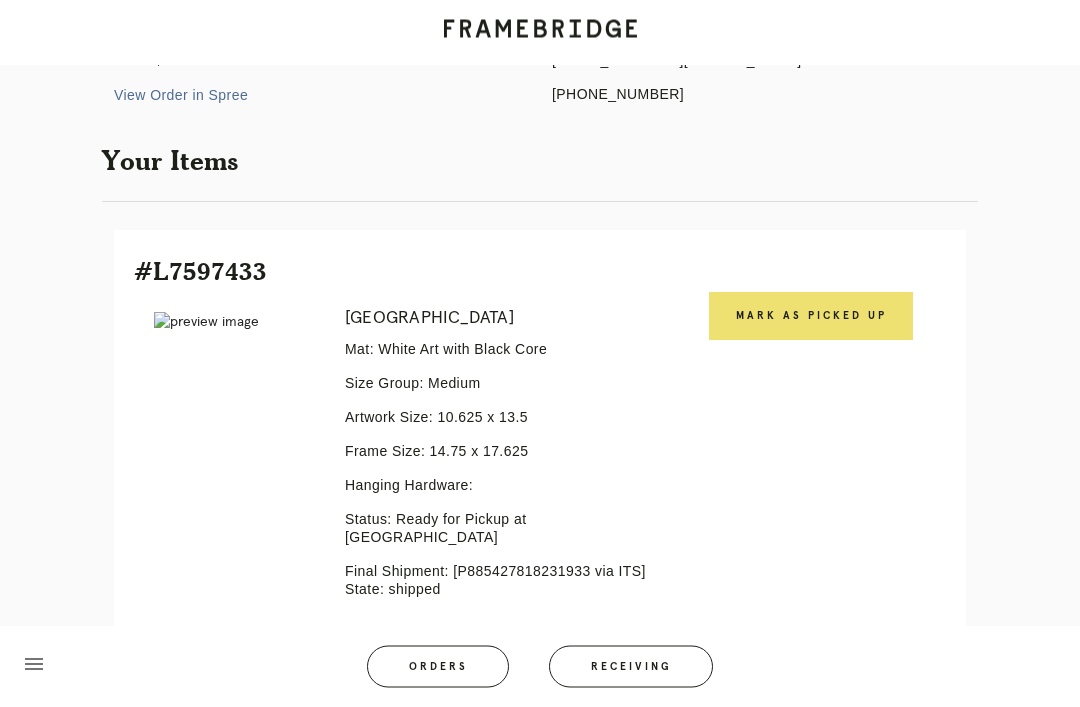 click on "Mark as Picked Up" at bounding box center [811, 317] 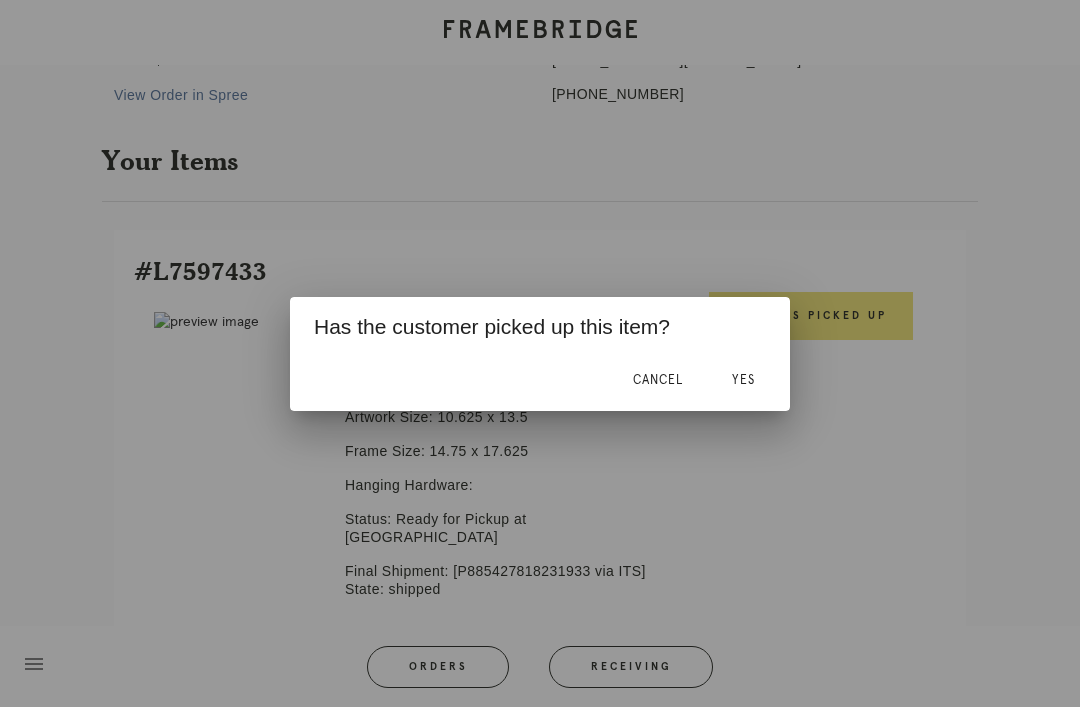 click at bounding box center (540, 353) 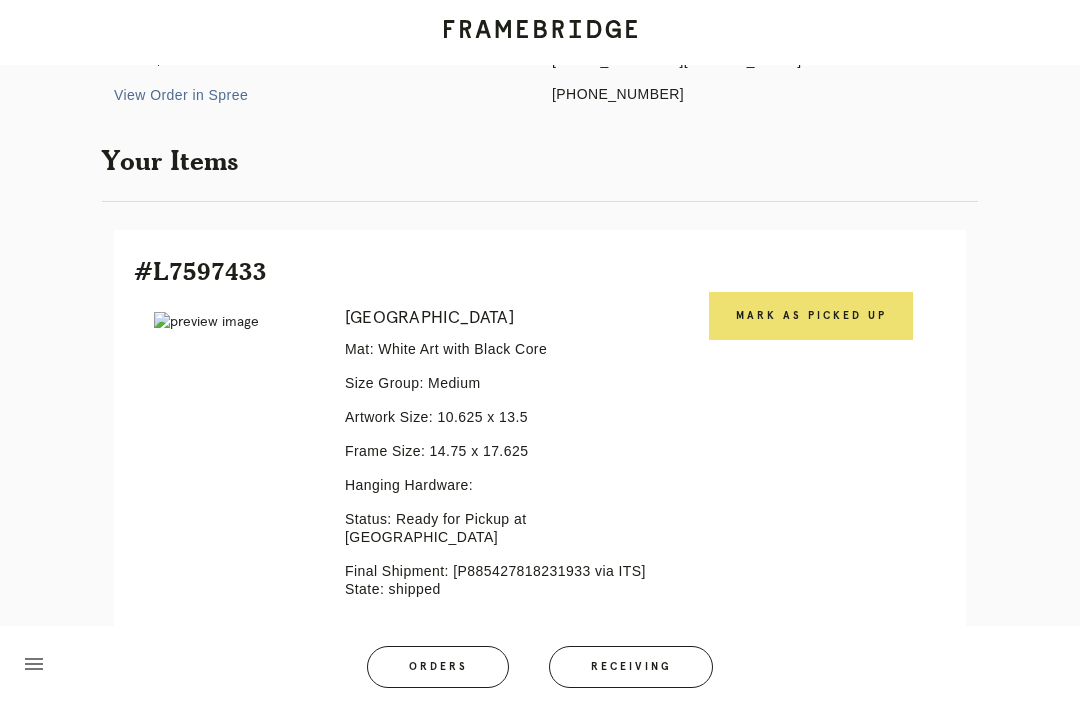 click on "Mark as Picked Up" at bounding box center (811, 316) 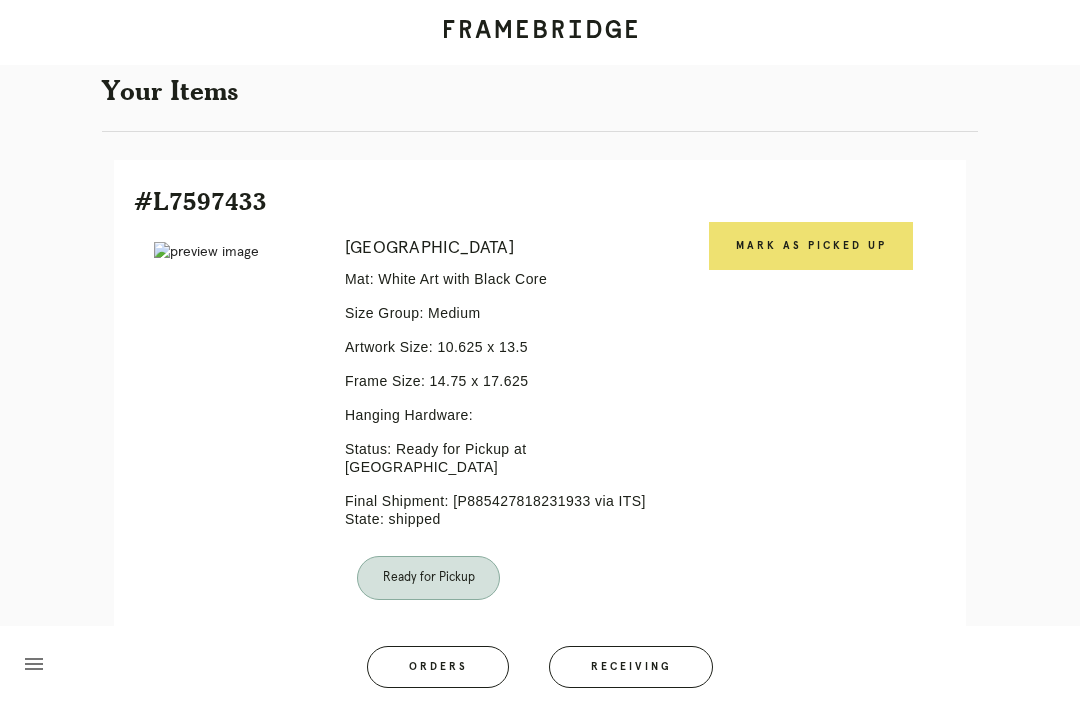 scroll, scrollTop: 446, scrollLeft: 0, axis: vertical 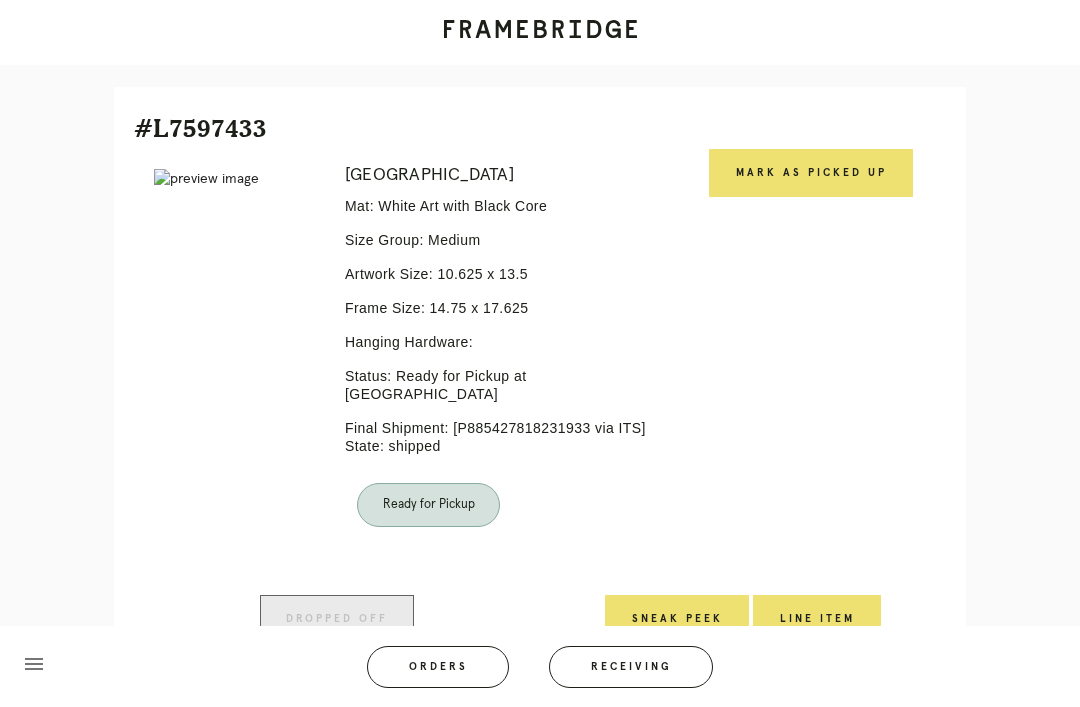 click on "Mark as Picked Up" at bounding box center [811, 173] 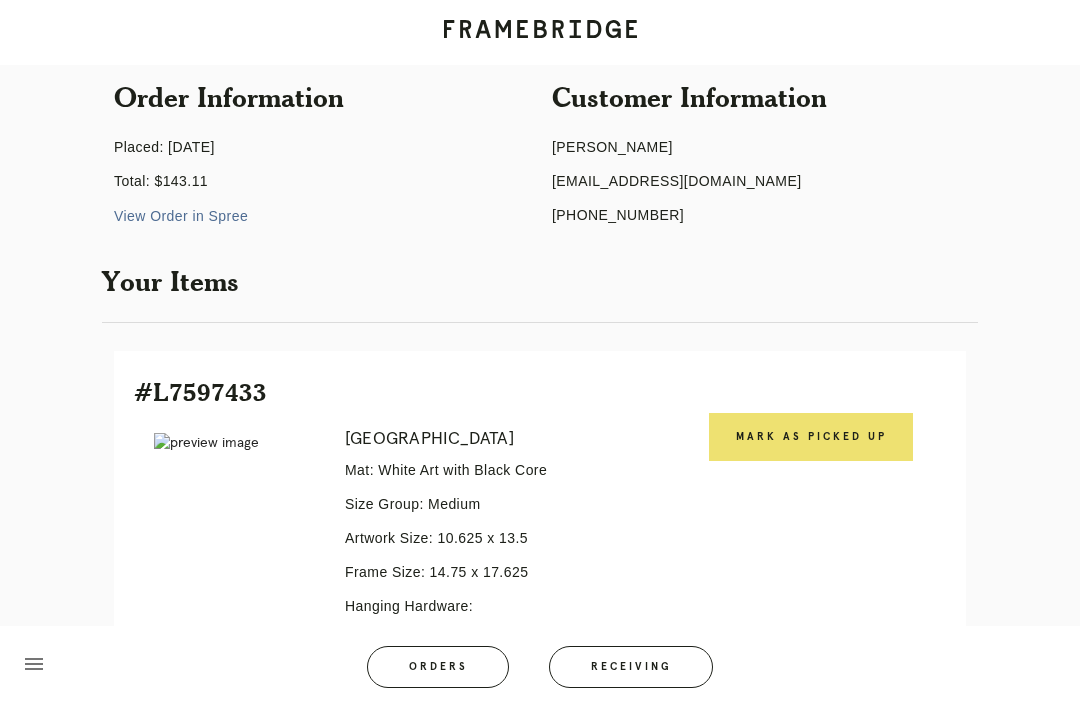 scroll, scrollTop: 0, scrollLeft: 0, axis: both 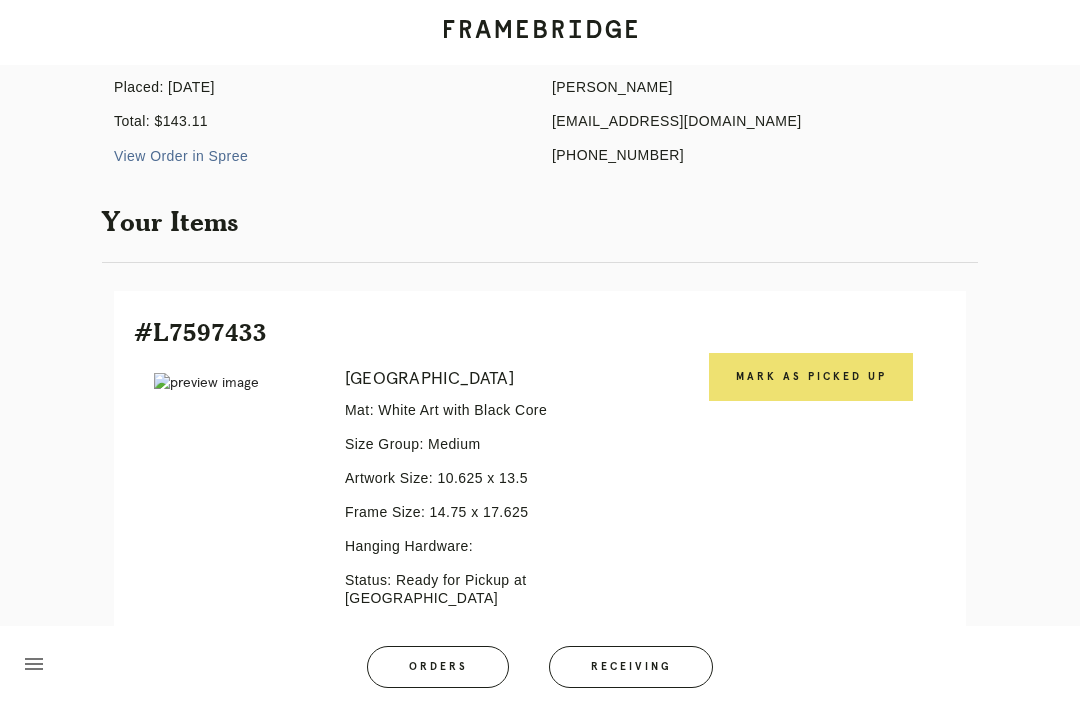 click on "Mark as Picked Up" at bounding box center [811, 377] 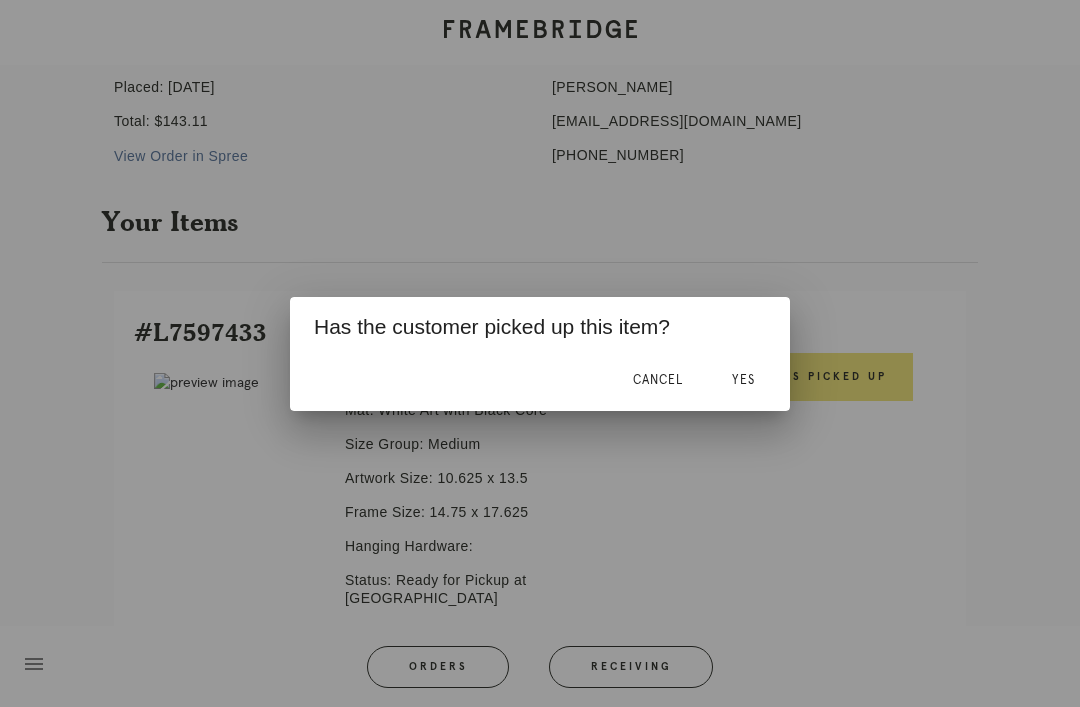 click on "Yes" at bounding box center (743, 380) 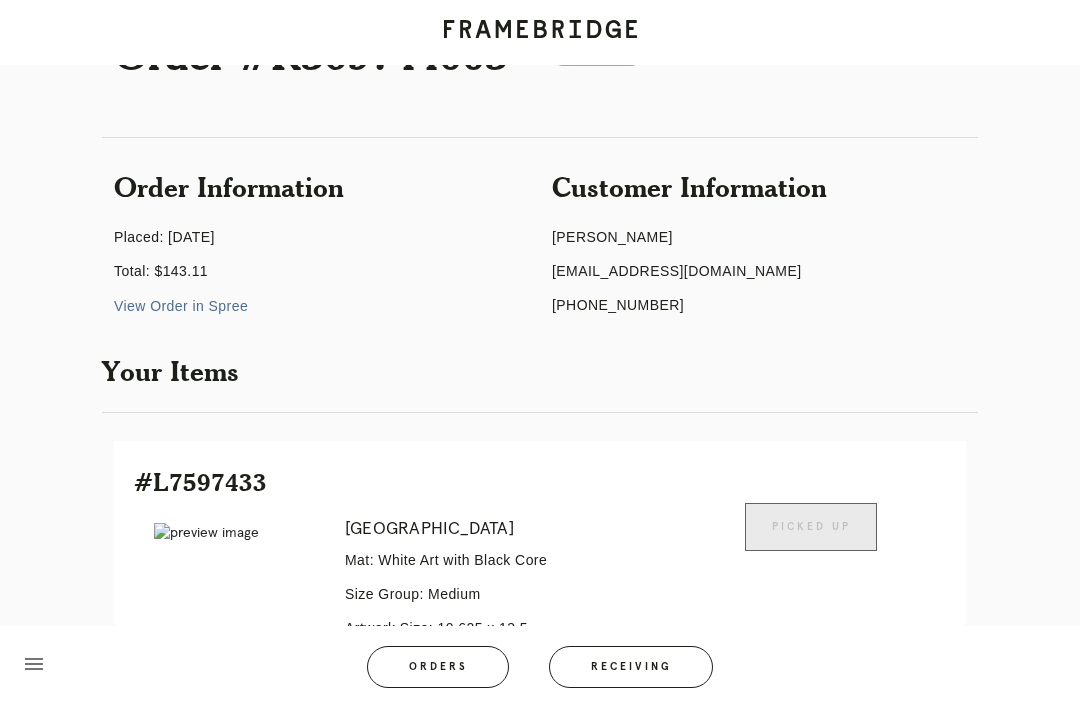 scroll, scrollTop: 0, scrollLeft: 0, axis: both 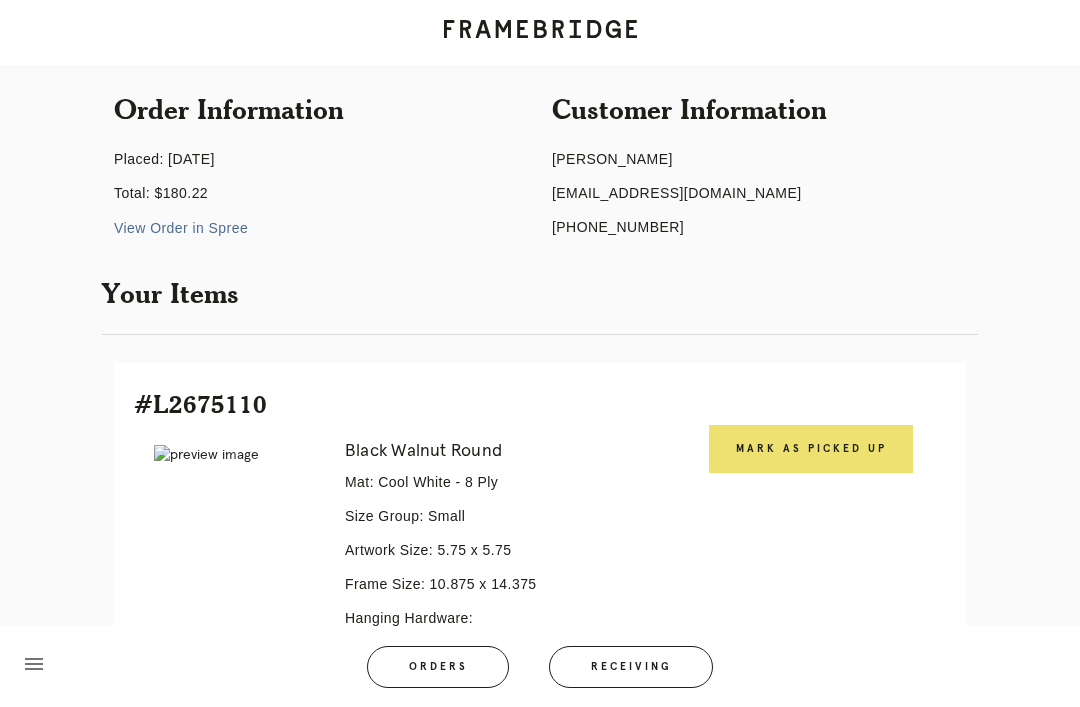 click on "Mark as Picked Up" at bounding box center [811, 449] 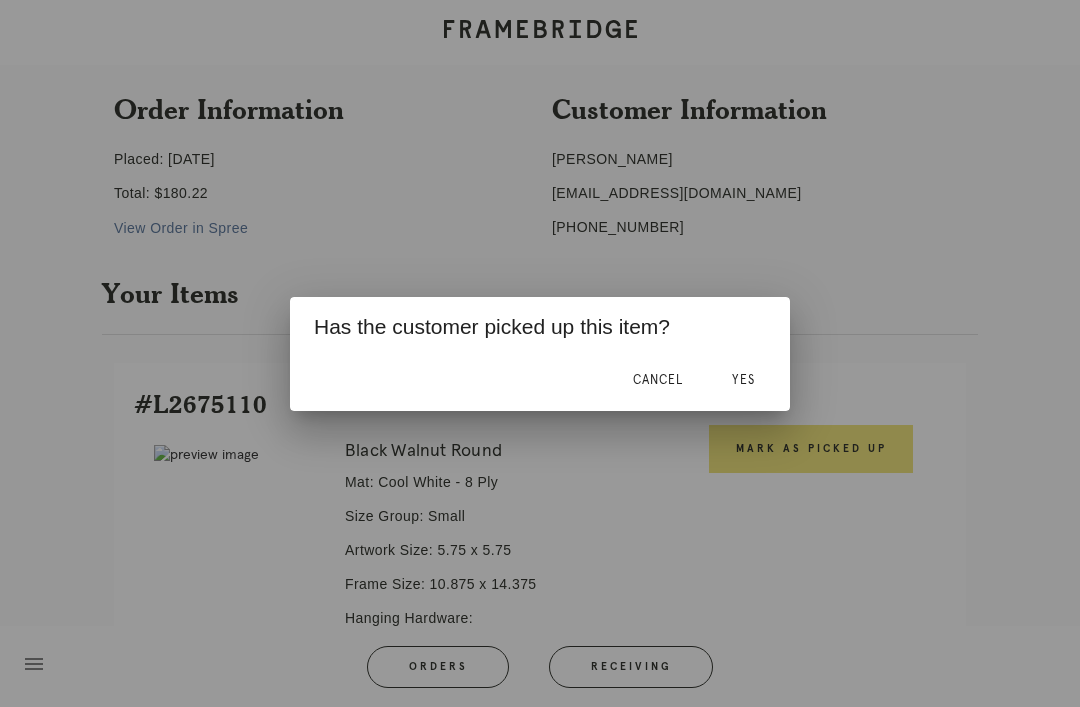 click on "Yes" at bounding box center (743, 380) 